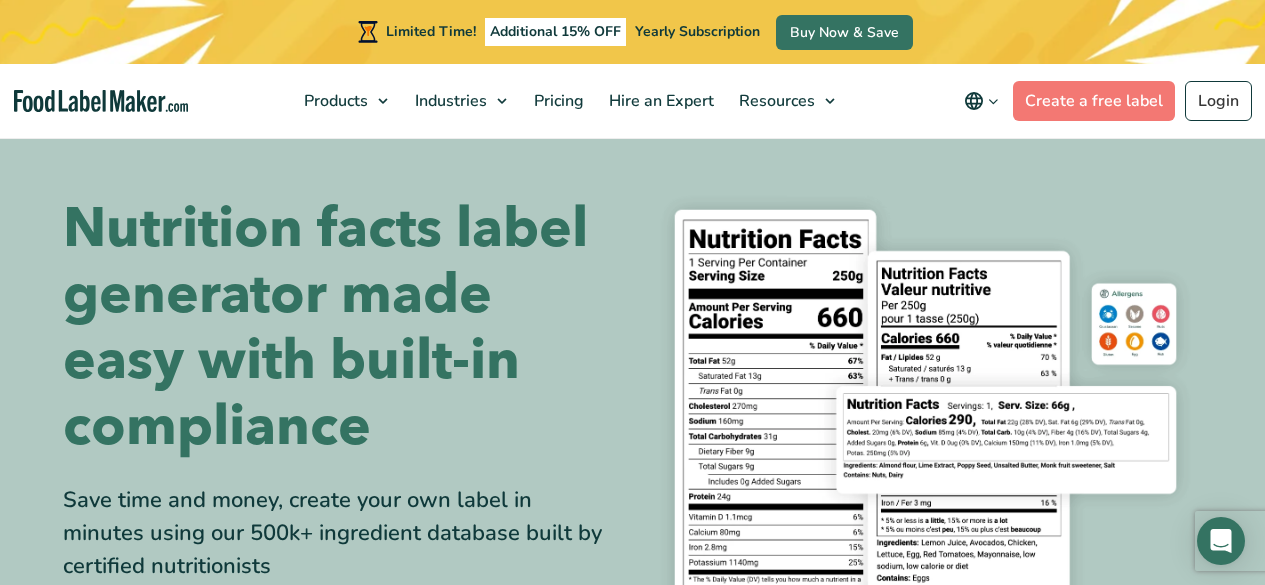 scroll, scrollTop: 700, scrollLeft: 0, axis: vertical 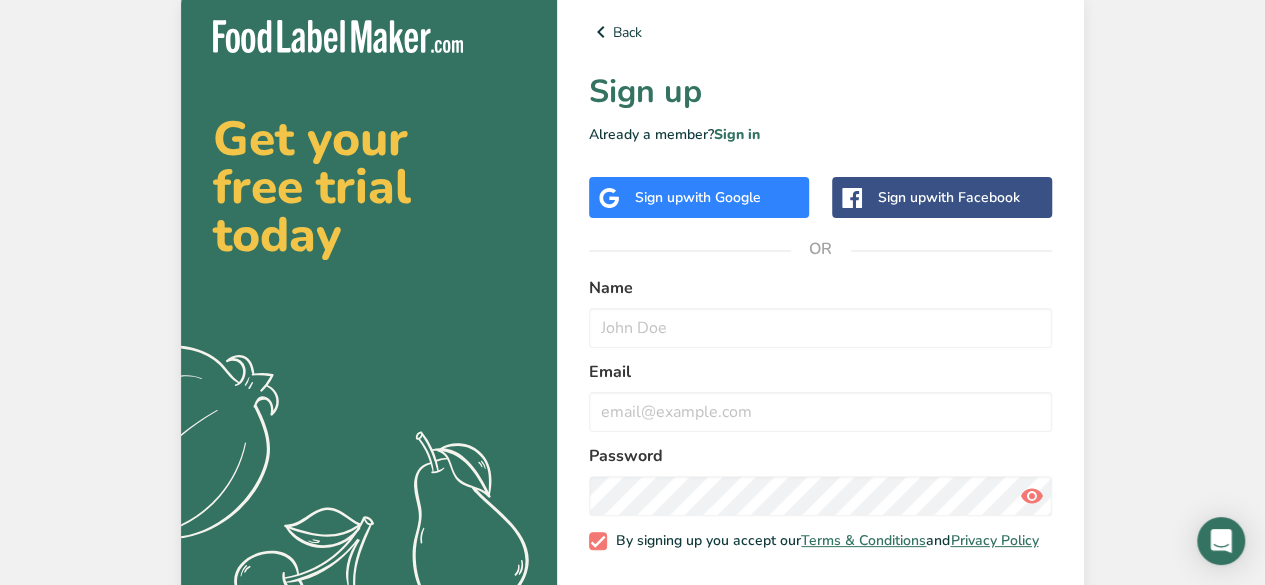 click on "with Google" at bounding box center (722, 197) 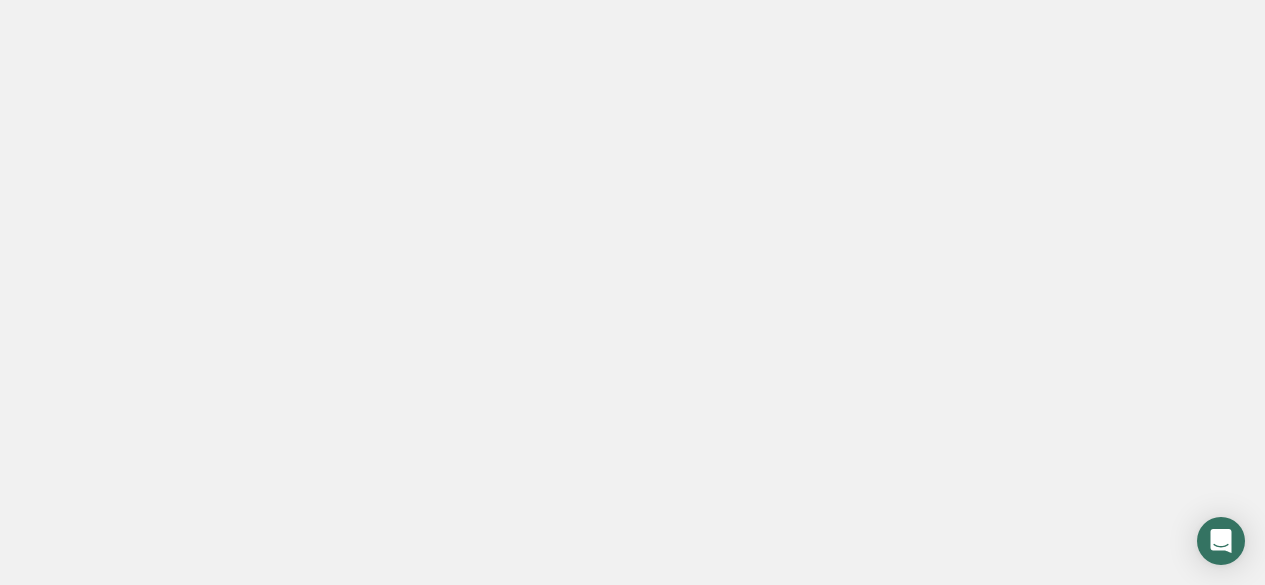scroll, scrollTop: 0, scrollLeft: 0, axis: both 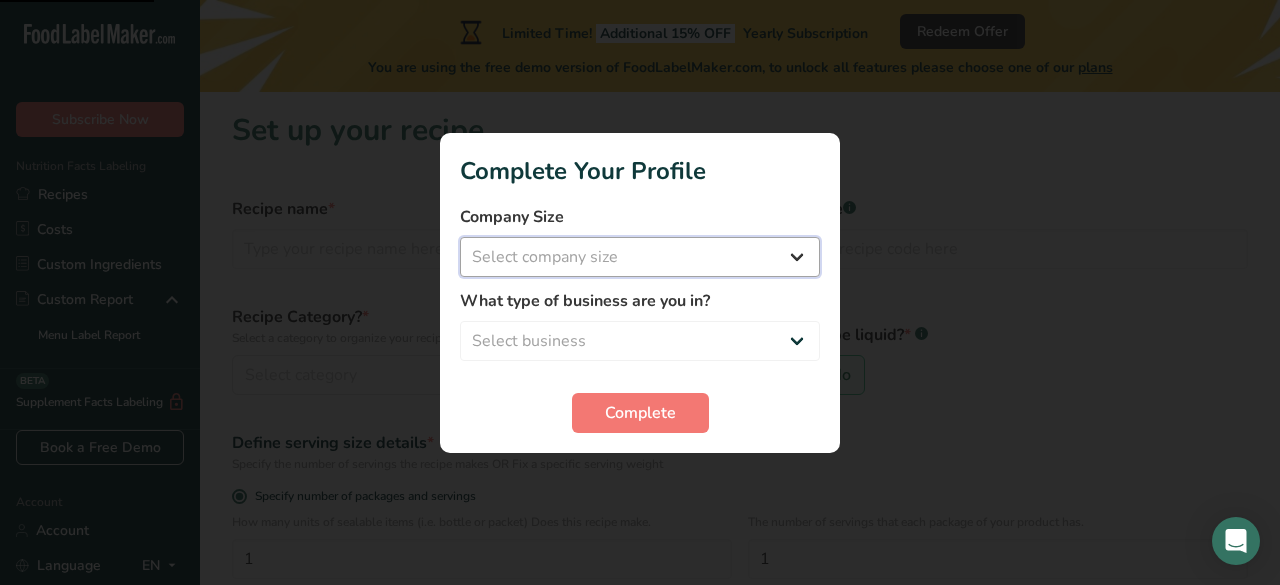 click on "Select company size
Fewer than 10 Employees
10 to 50 Employees
51 to 500 Employees
Over 500 Employees" at bounding box center [640, 257] 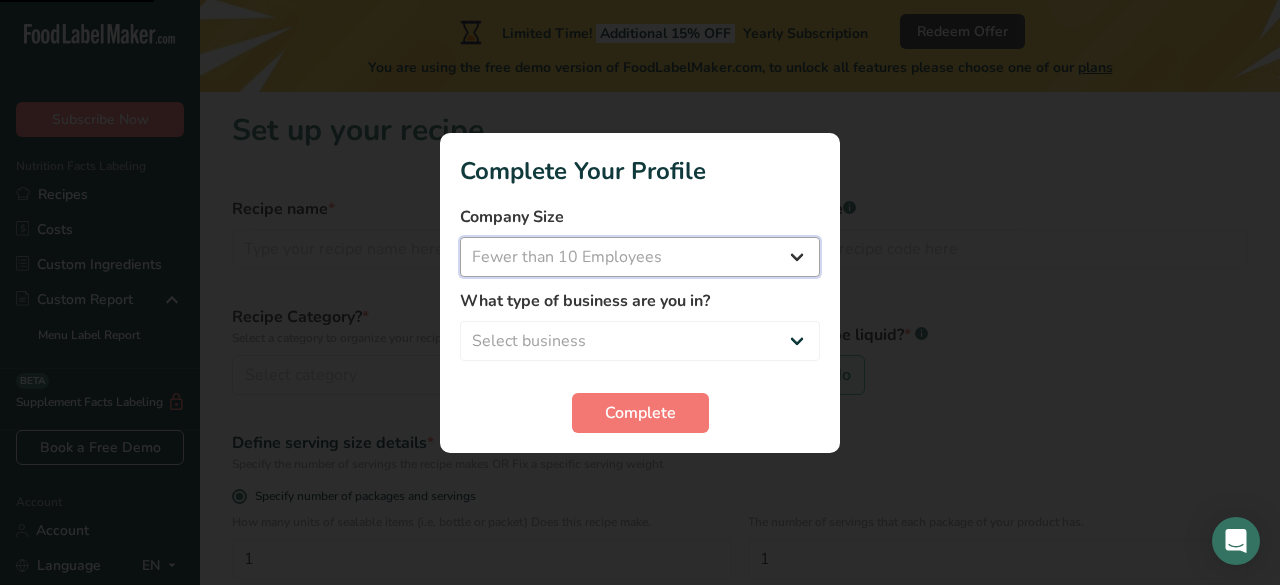 click on "Select company size
Fewer than 10 Employees
10 to 50 Employees
51 to 500 Employees
Over 500 Employees" at bounding box center (640, 257) 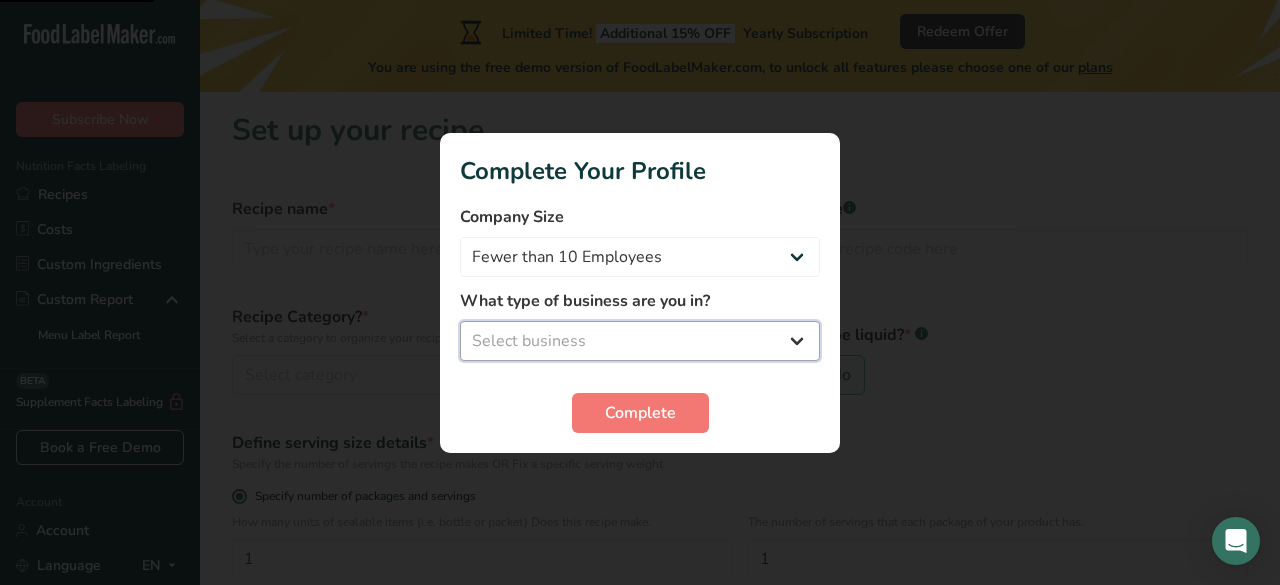 click on "Select business
Packaged Food Manufacturer
Restaurant & Cafe
Bakery
Meal Plans & Catering Company
Nutritionist
Food Blogger
Personal Trainer
Other" at bounding box center [640, 341] 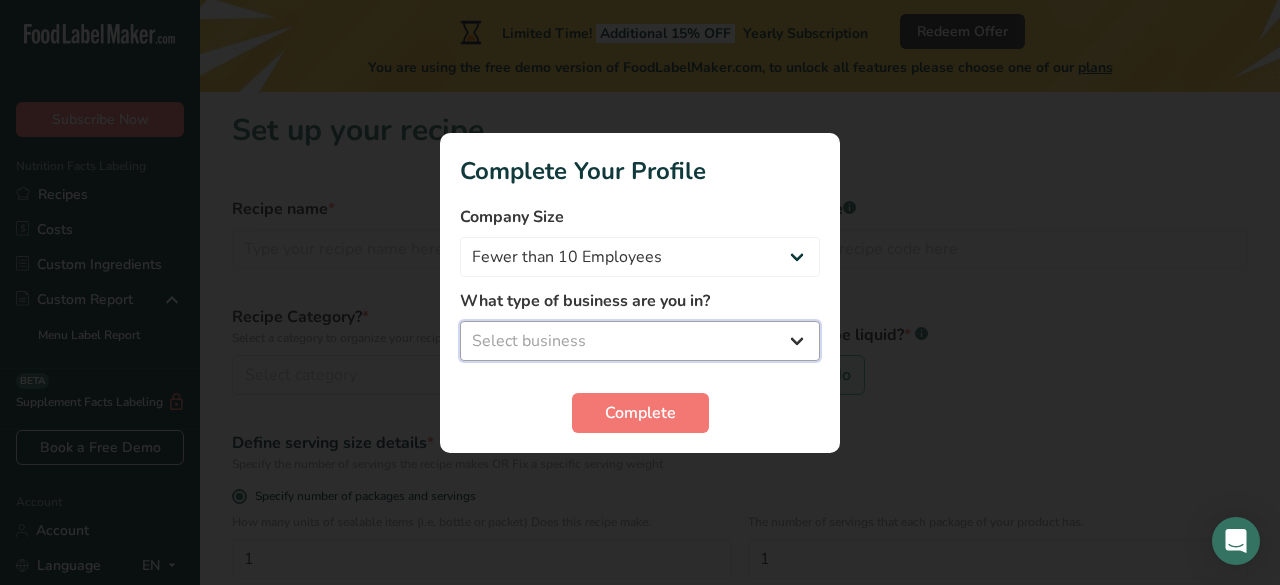 select on "2" 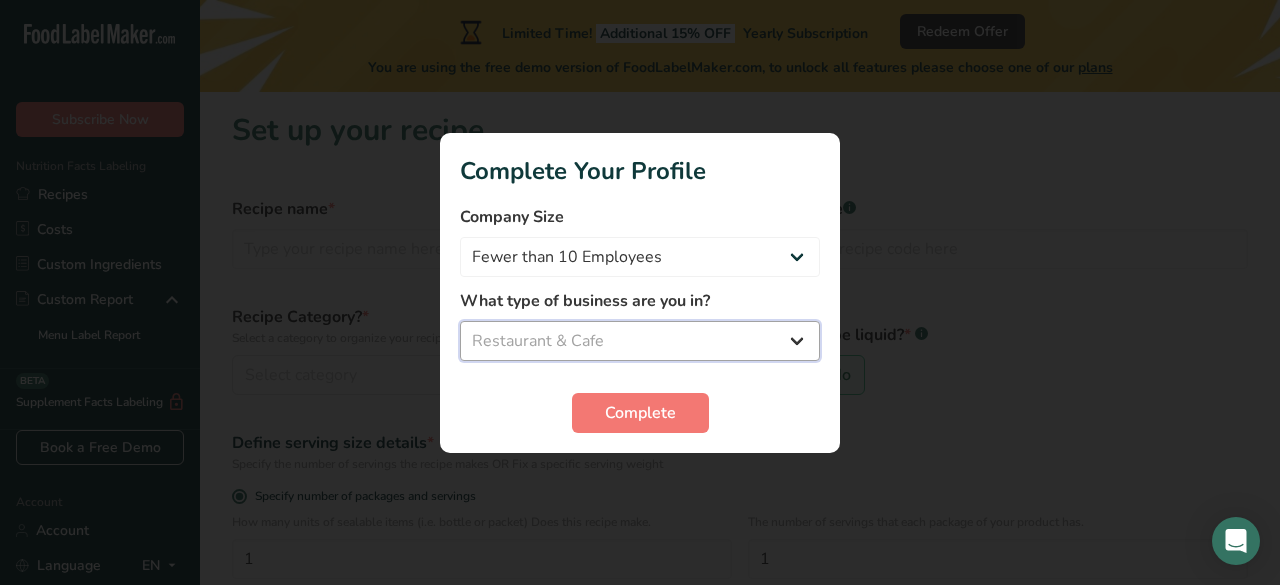 click on "Select business
Packaged Food Manufacturer
Restaurant & Cafe
Bakery
Meal Plans & Catering Company
Nutritionist
Food Blogger
Personal Trainer
Other" at bounding box center (640, 341) 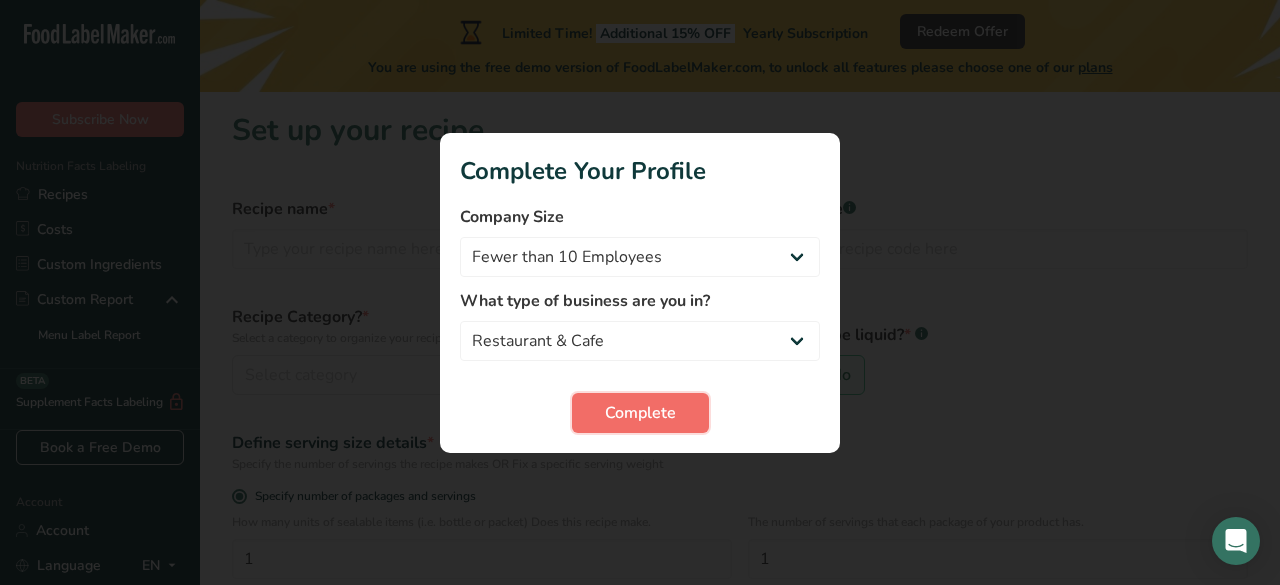 click on "Complete" at bounding box center [640, 413] 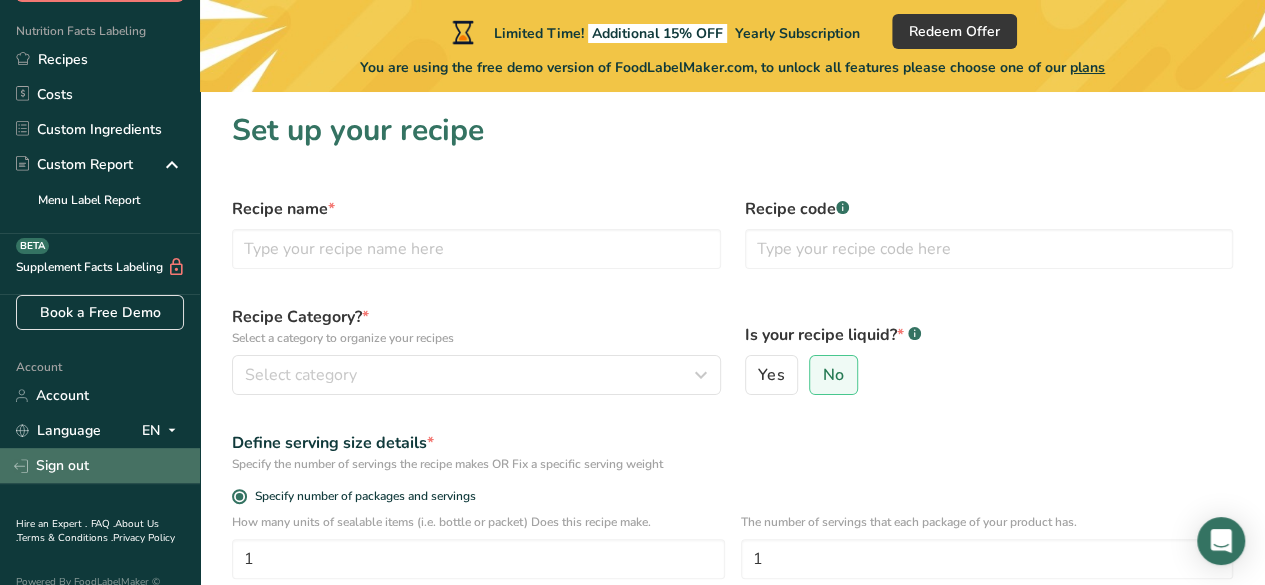 scroll, scrollTop: 0, scrollLeft: 0, axis: both 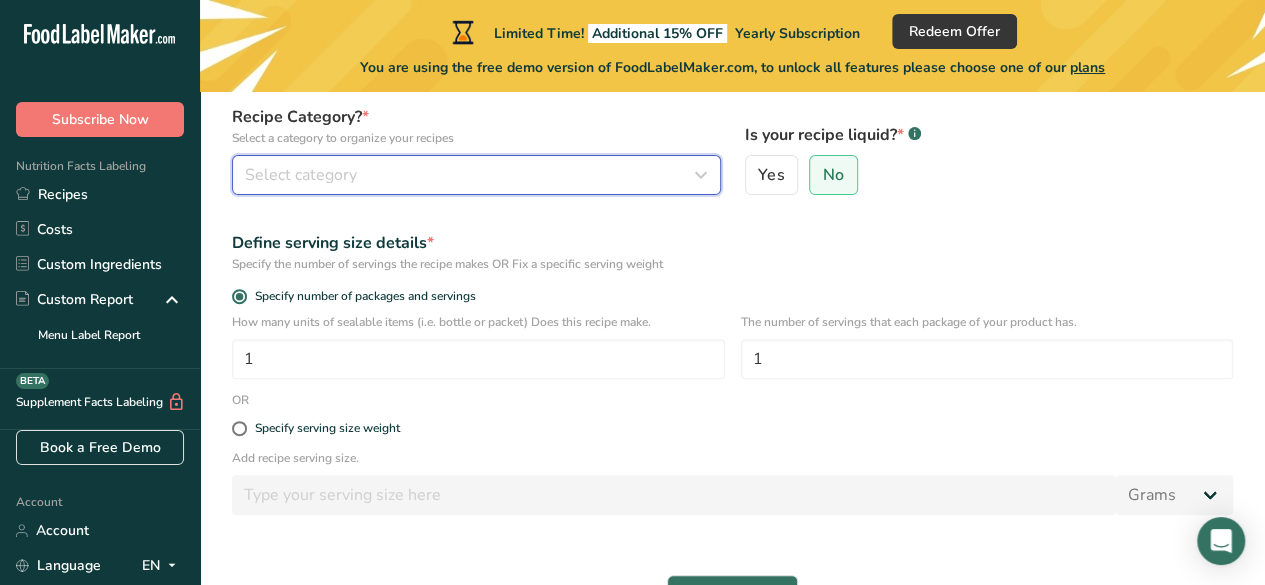 click on "Select category" at bounding box center (301, 175) 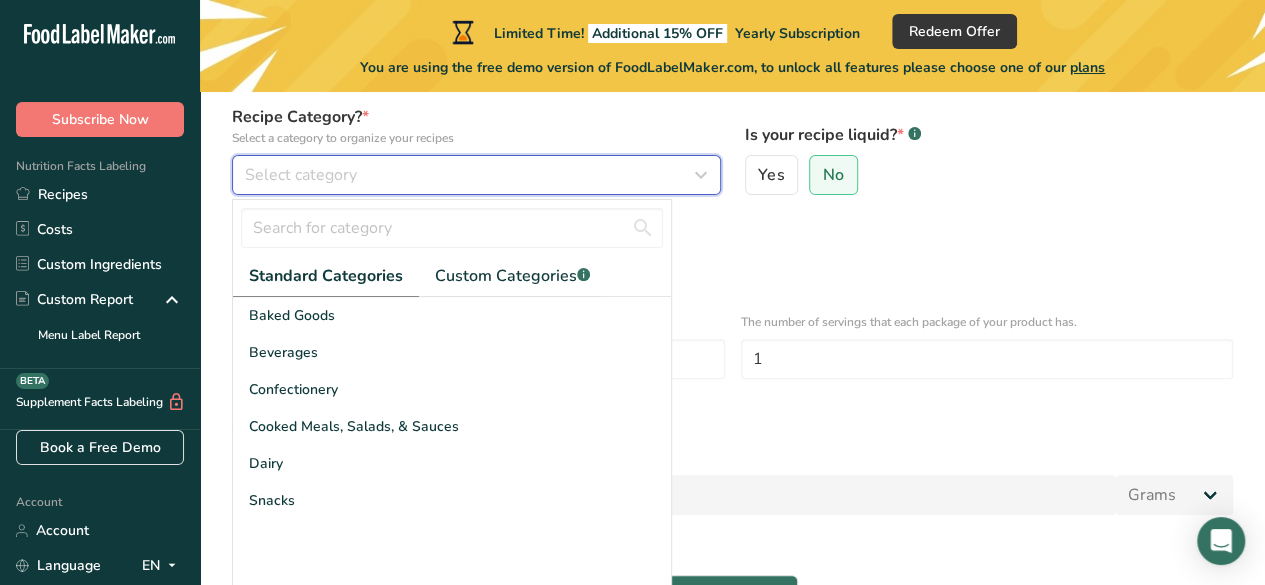 click on "Select category" at bounding box center [470, 175] 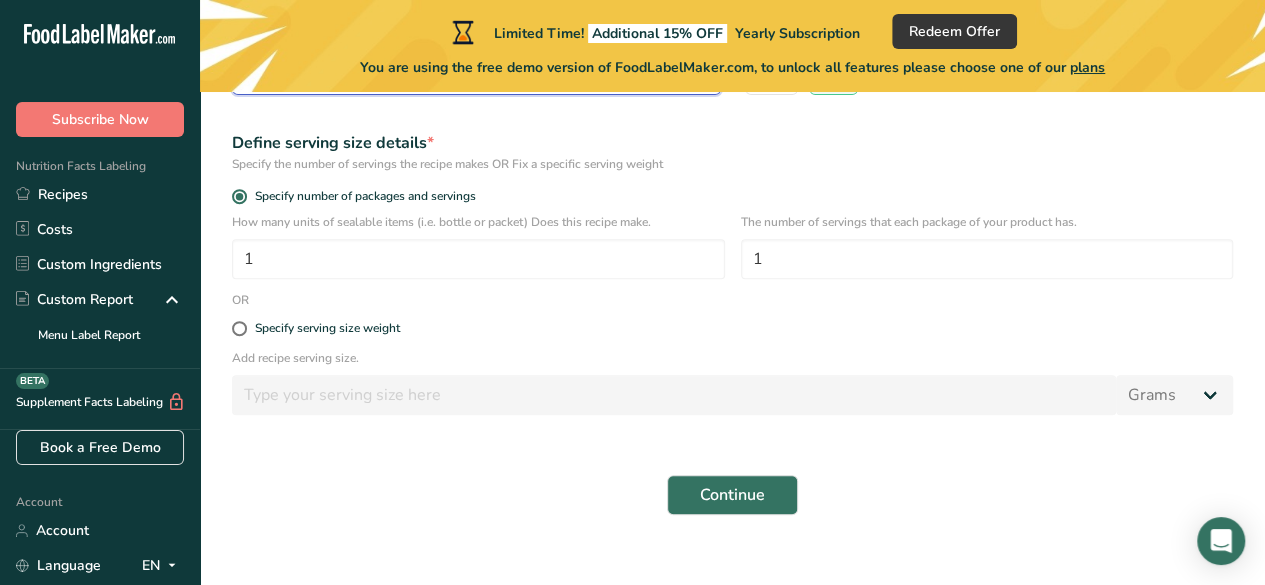 scroll, scrollTop: 326, scrollLeft: 0, axis: vertical 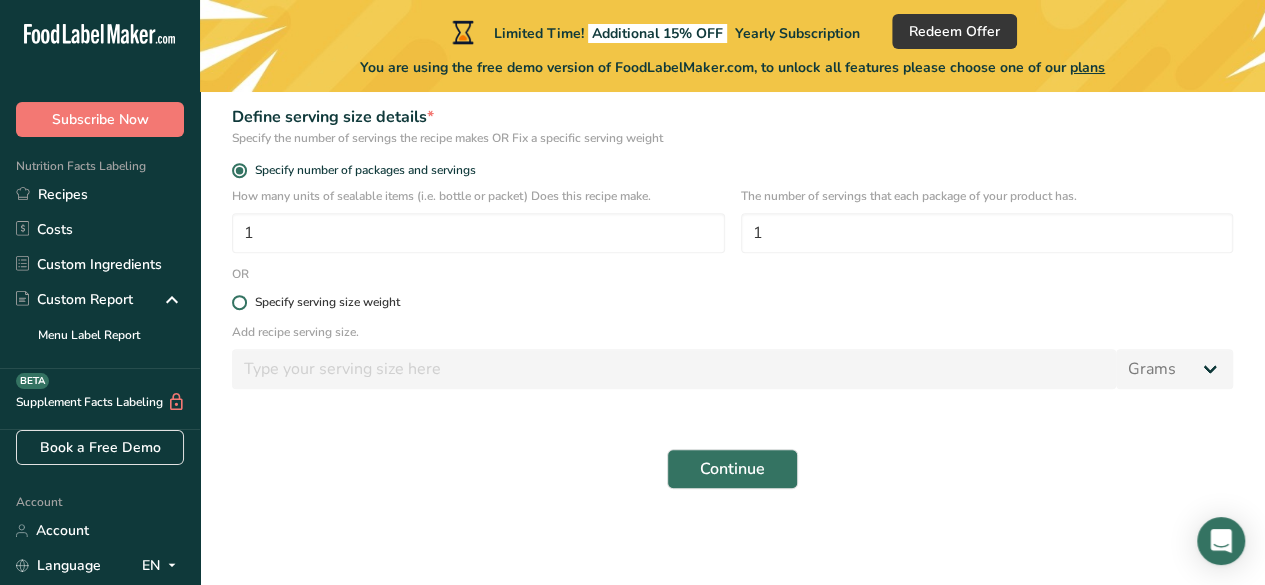 click on "Specify serving size weight" at bounding box center (327, 302) 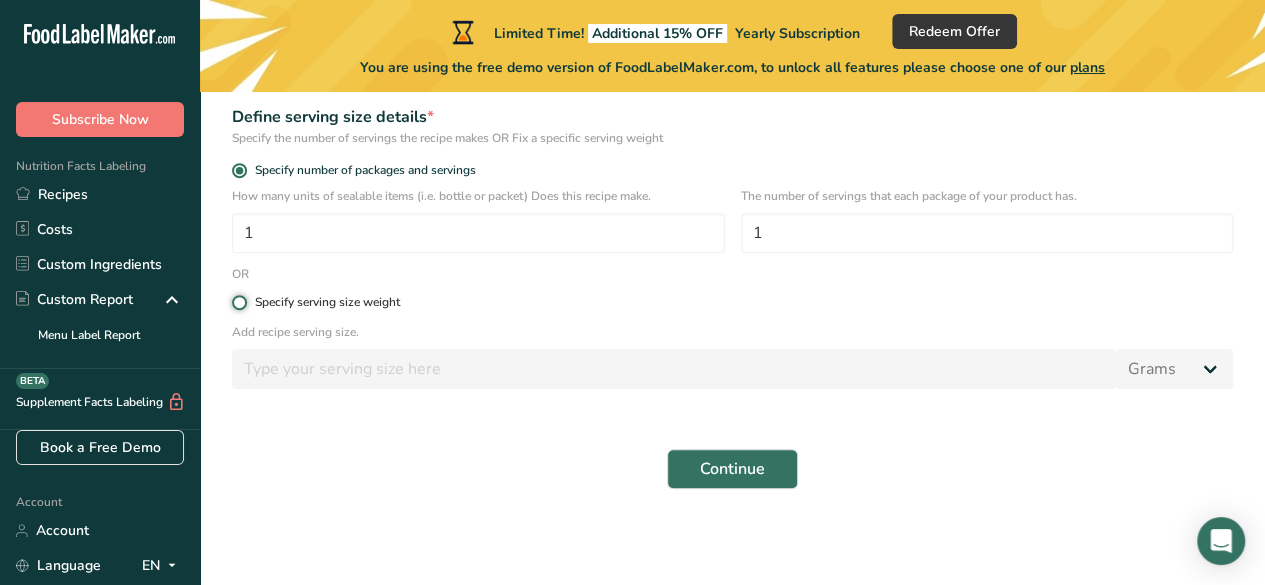 click on "Specify serving size weight" at bounding box center [238, 302] 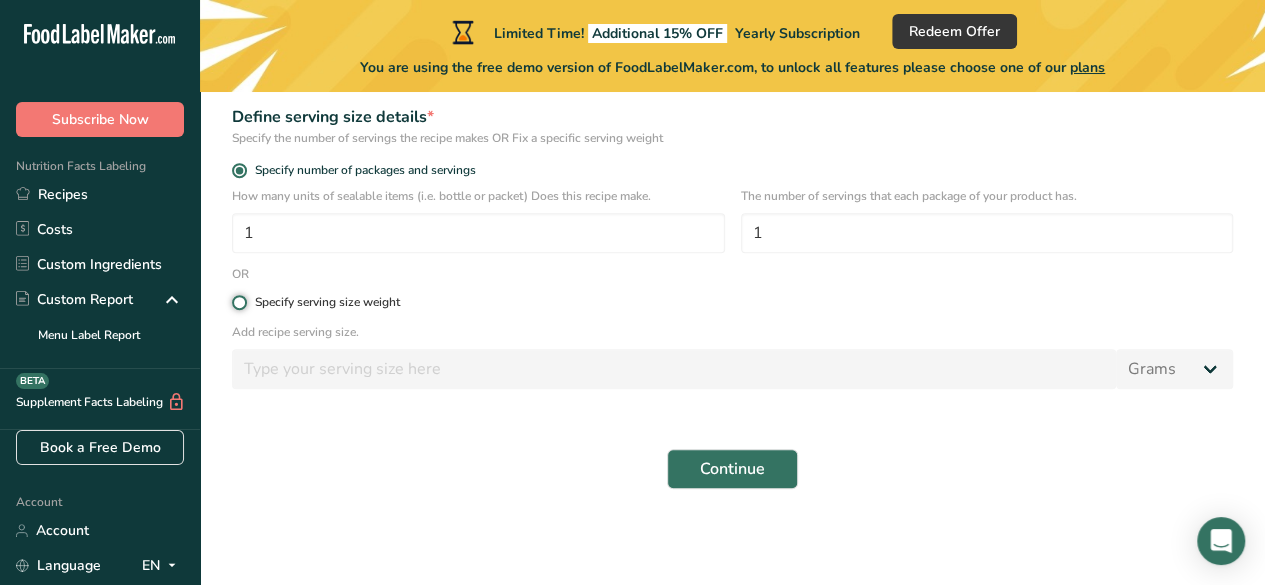 radio on "true" 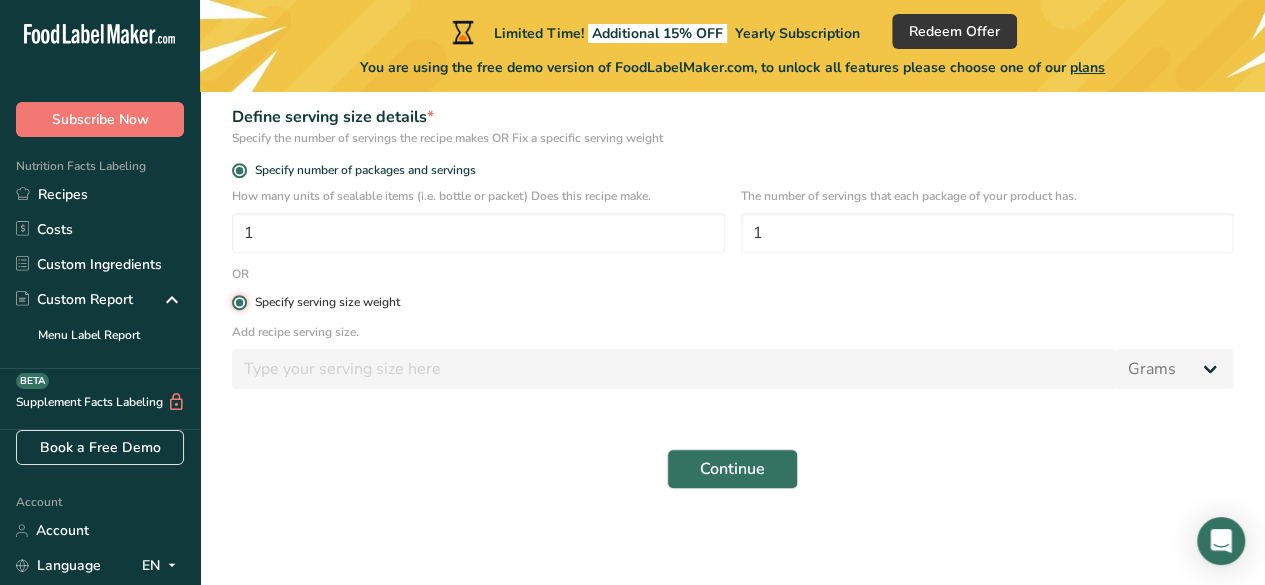 radio on "false" 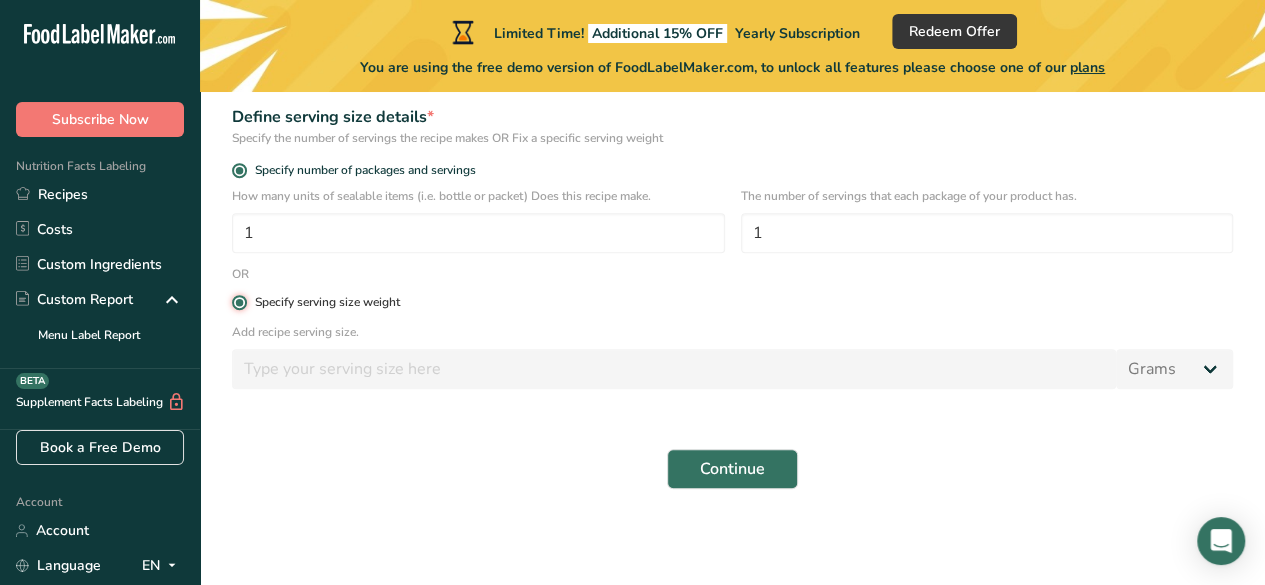 type 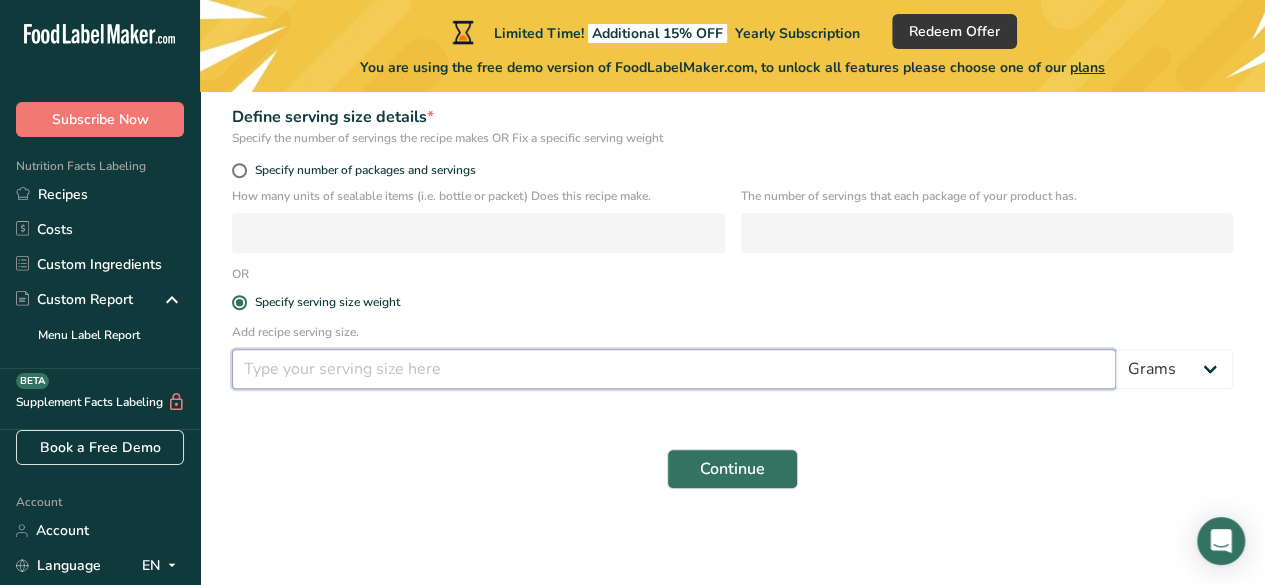 click at bounding box center (674, 369) 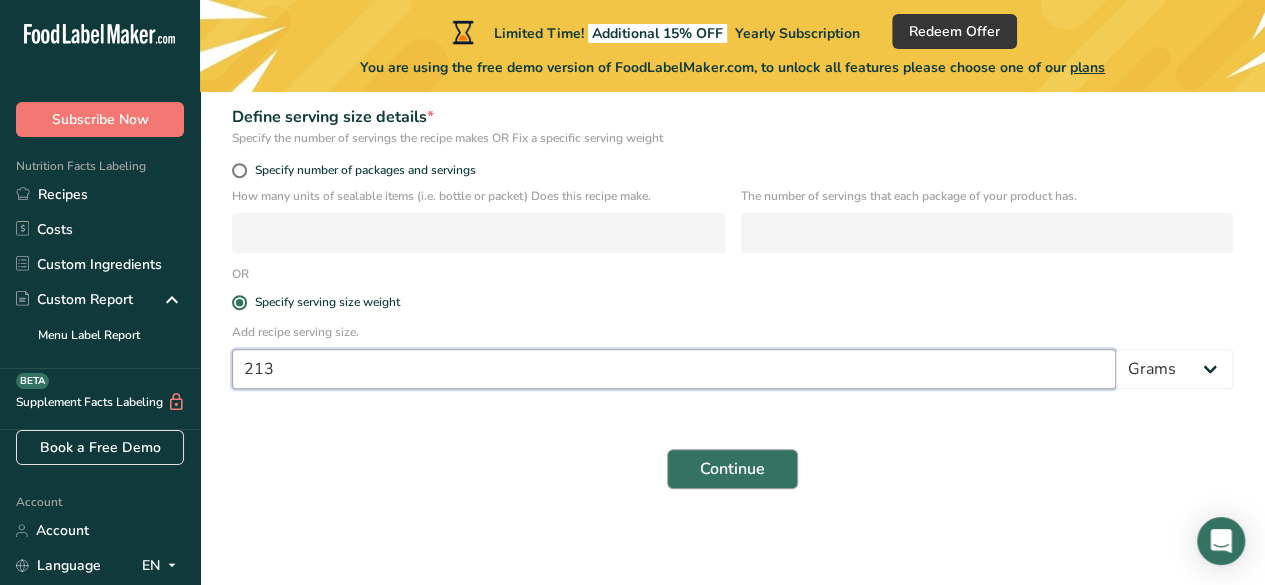 type on "213" 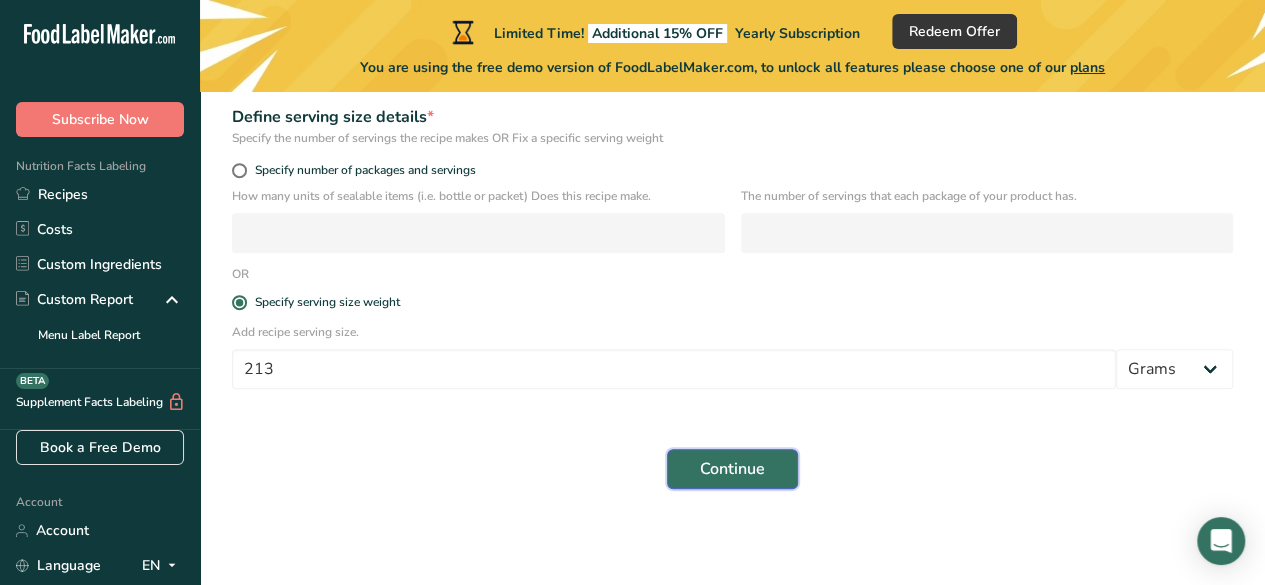 click on "Continue" at bounding box center [732, 469] 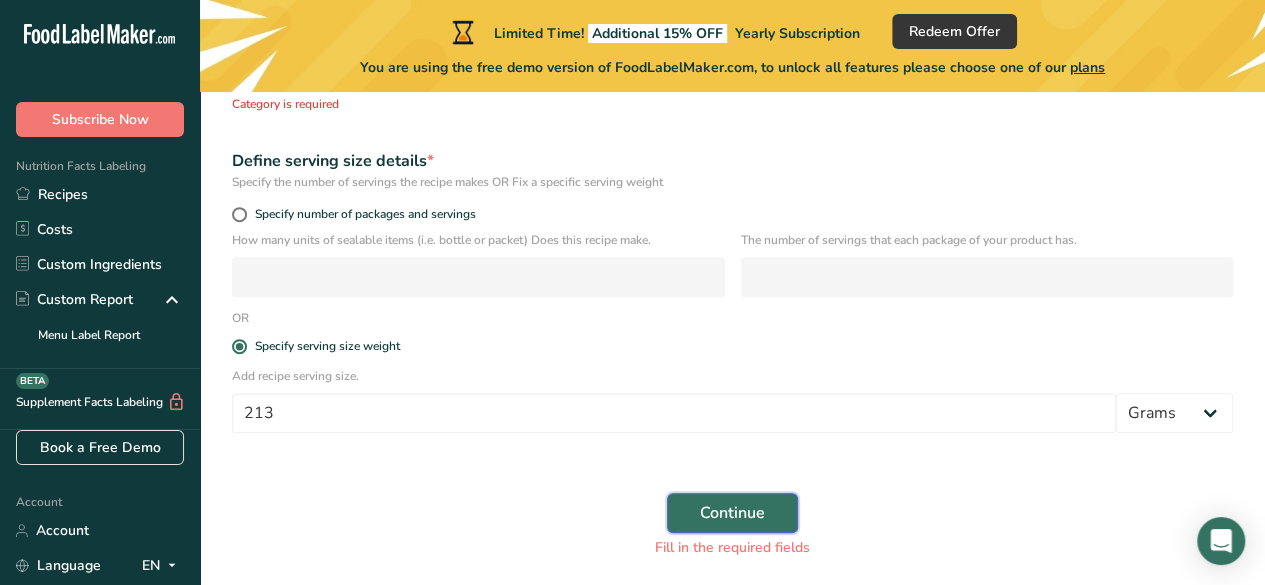 scroll, scrollTop: 348, scrollLeft: 0, axis: vertical 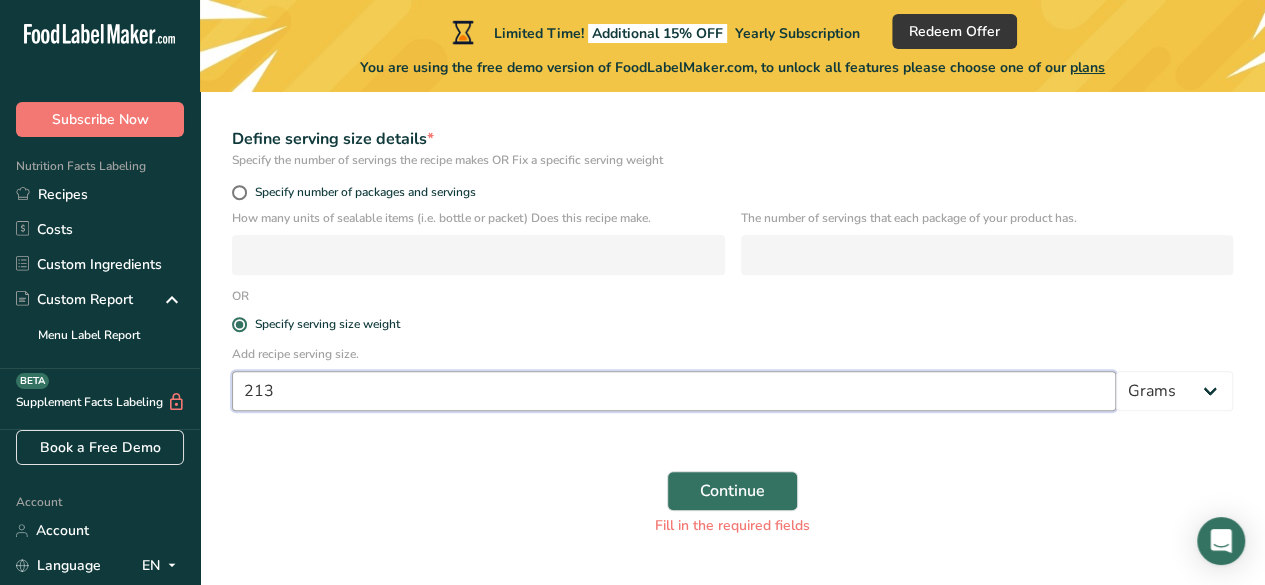 drag, startPoint x: 418, startPoint y: 402, endPoint x: 630, endPoint y: 421, distance: 212.84972 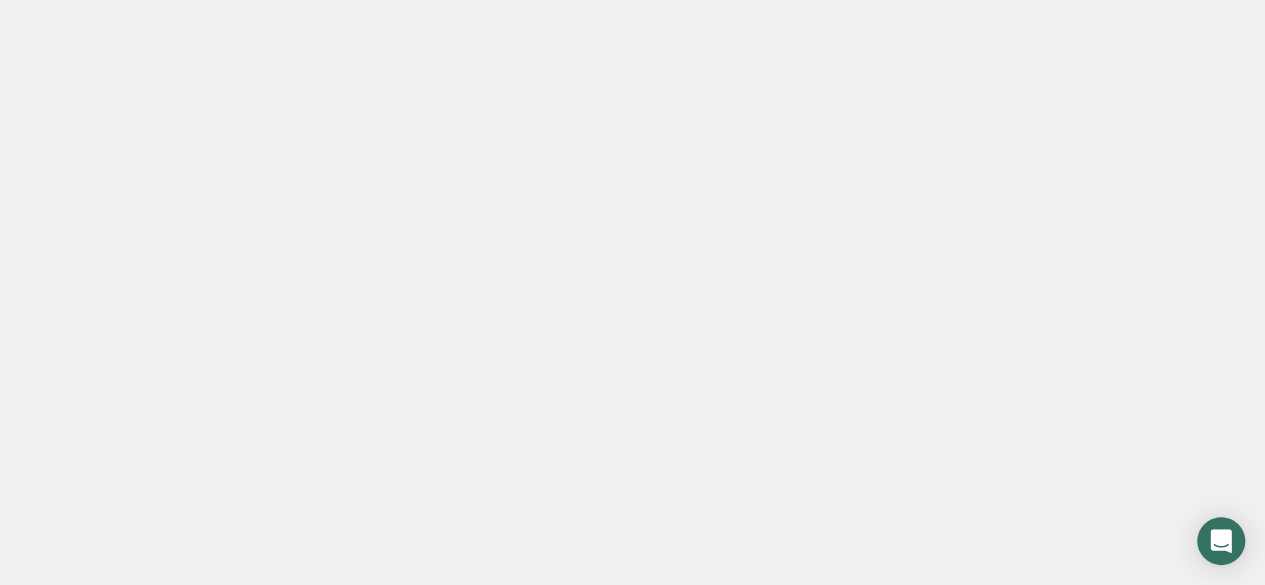 scroll, scrollTop: 0, scrollLeft: 0, axis: both 